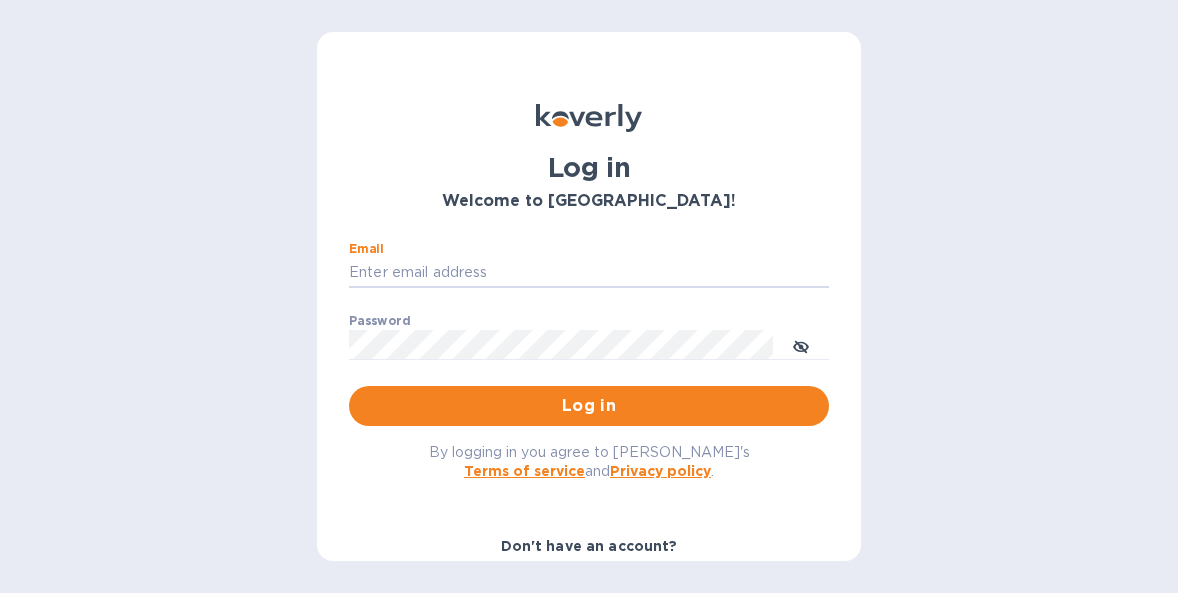 scroll, scrollTop: 0, scrollLeft: 0, axis: both 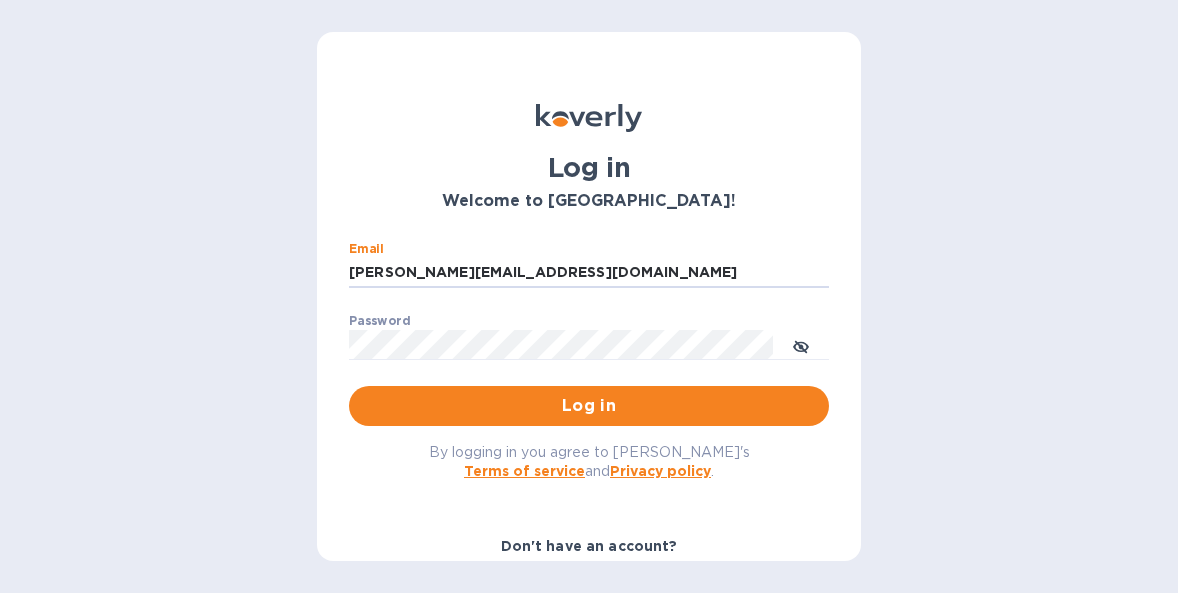 click on "Log in" at bounding box center [589, 406] 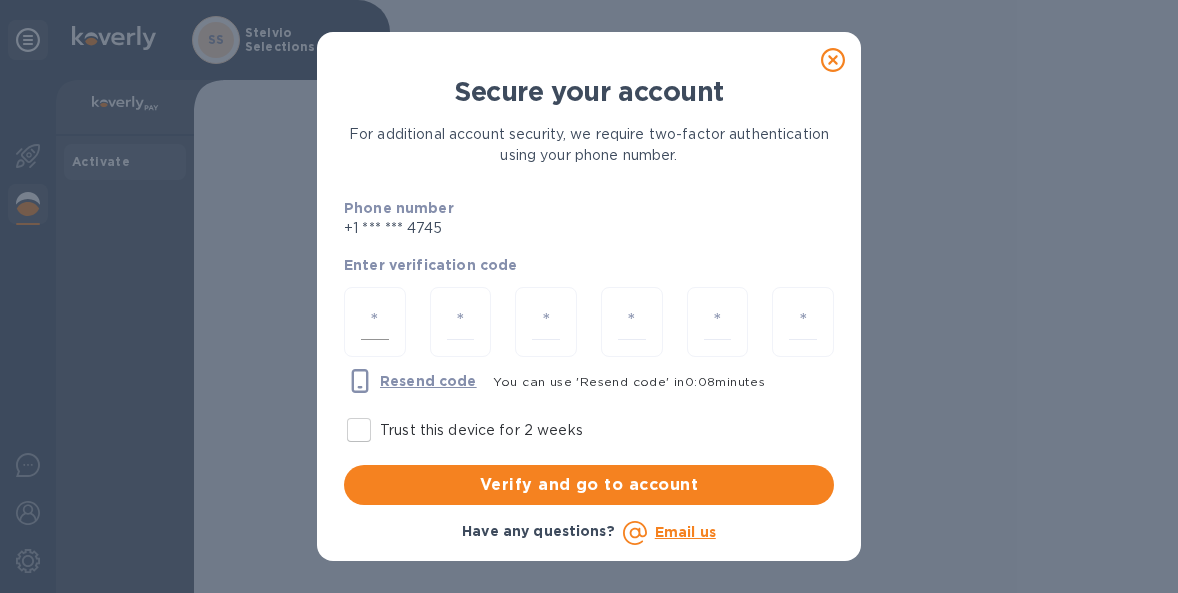 click at bounding box center [375, 322] 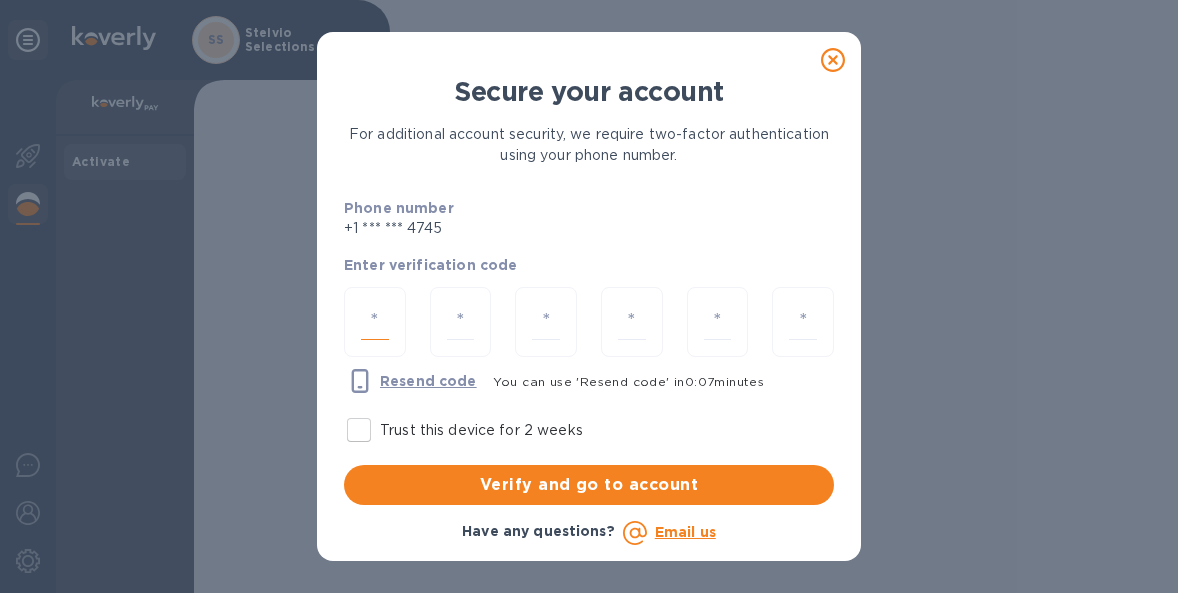 type on "1" 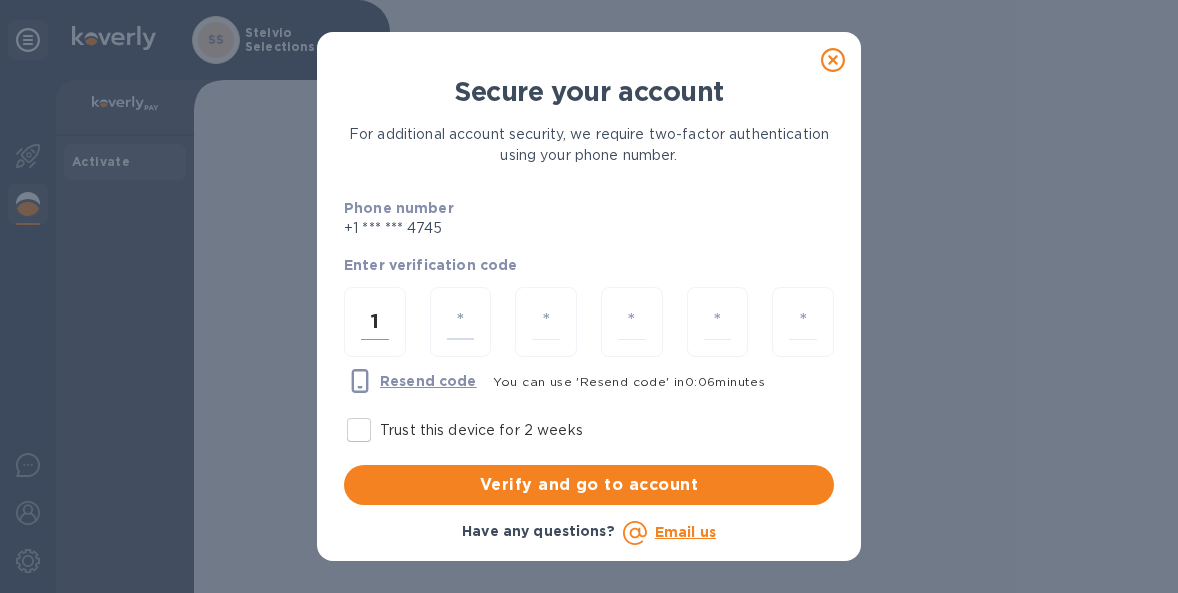 type on "7" 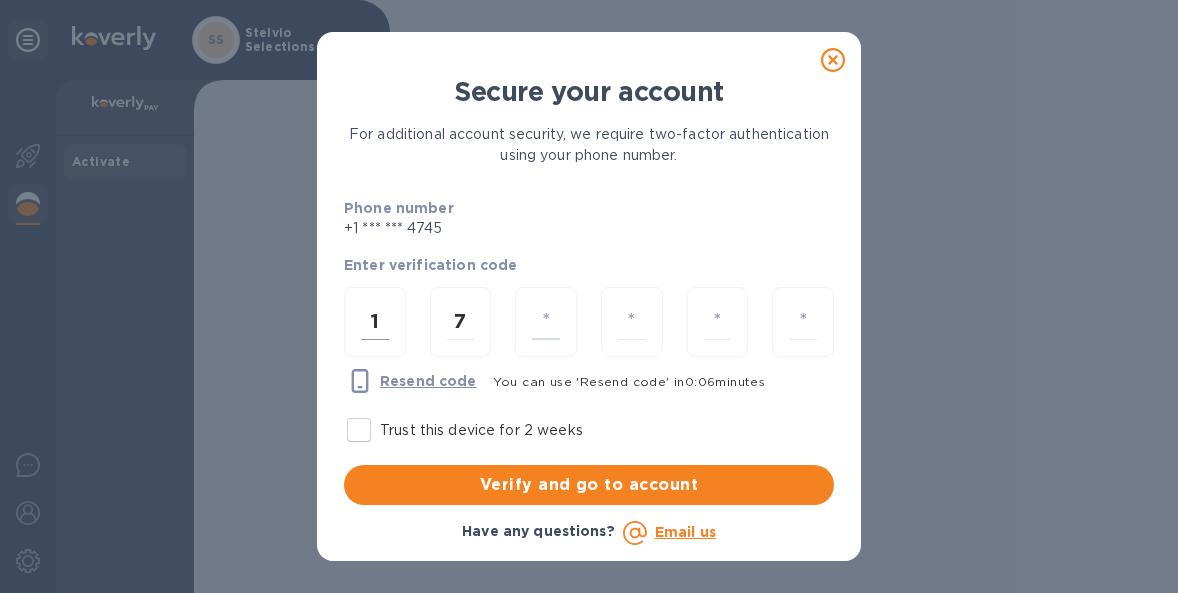 type on "9" 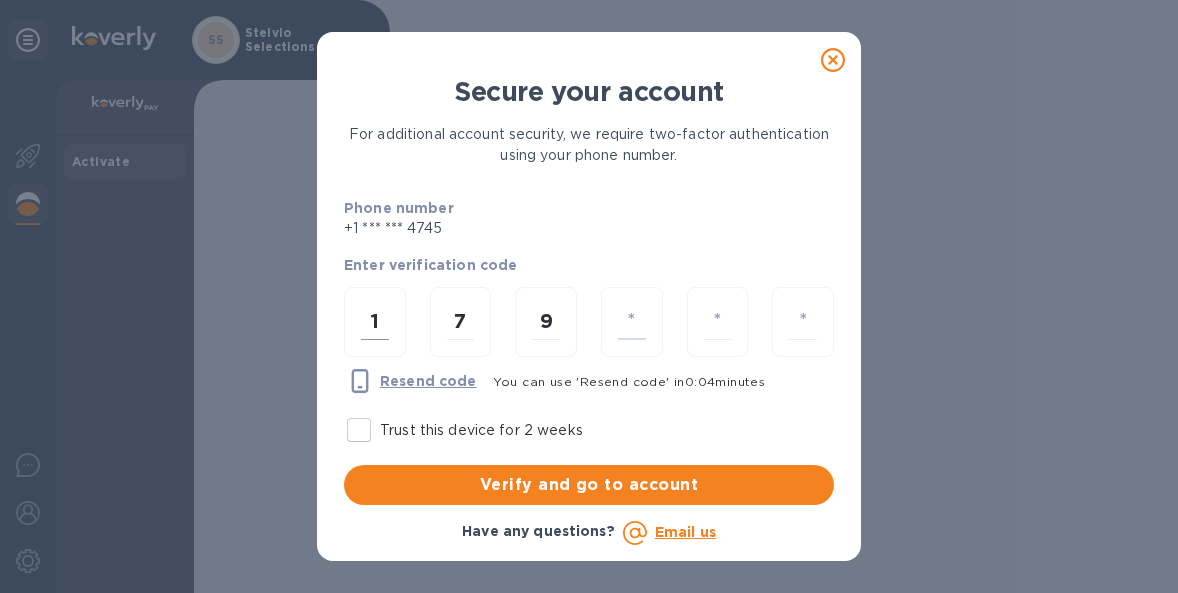 type on "1" 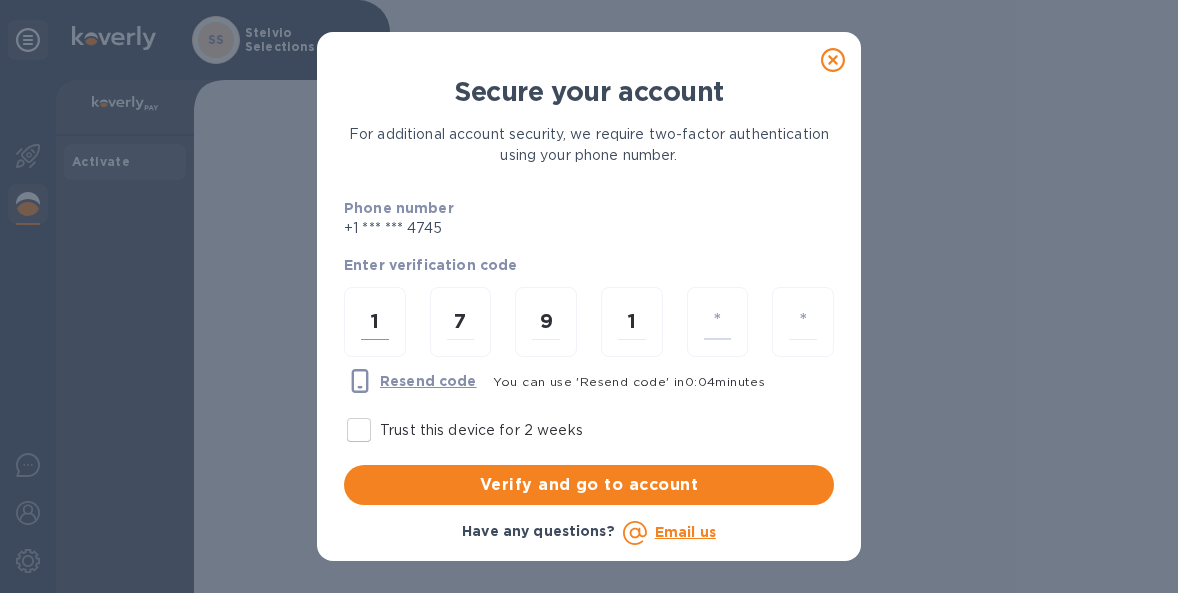 type on "9" 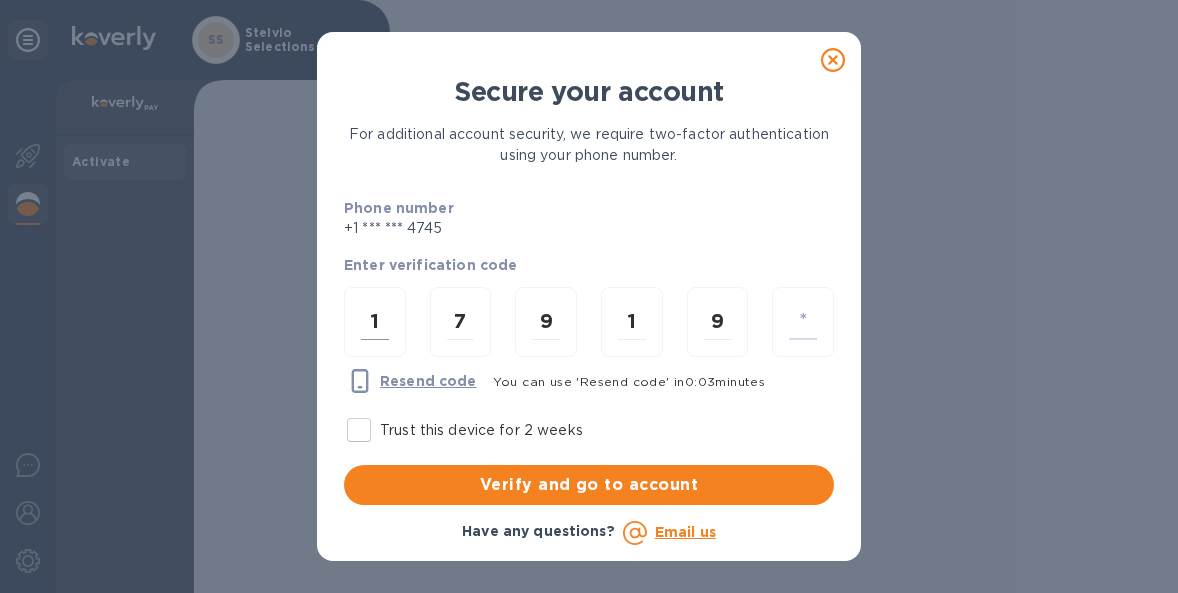 type on "7" 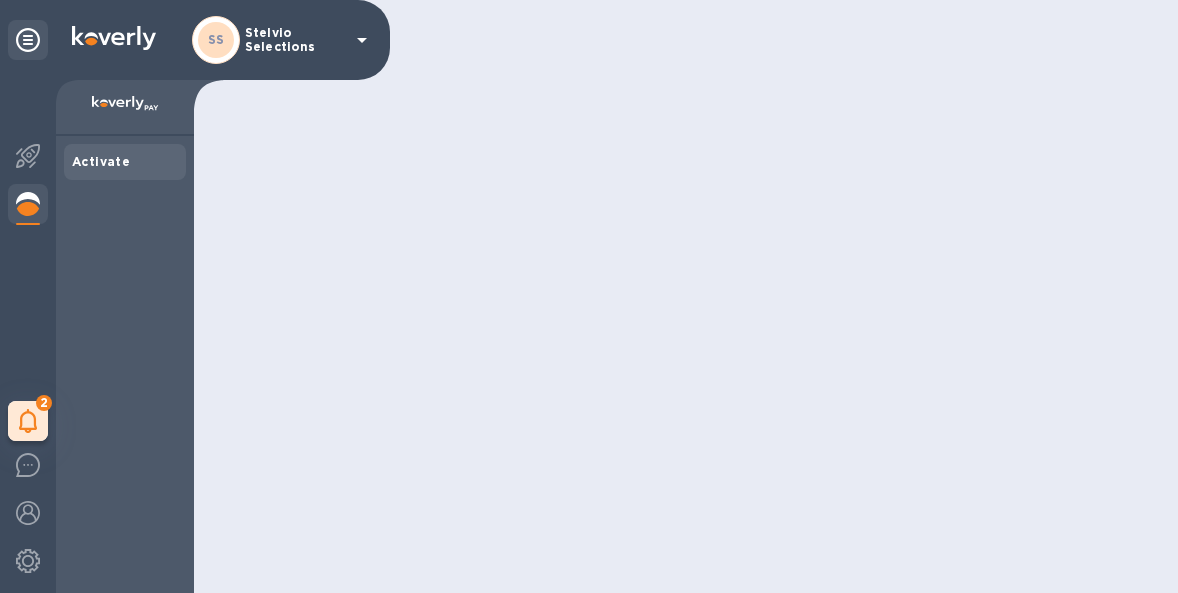 scroll, scrollTop: 0, scrollLeft: 0, axis: both 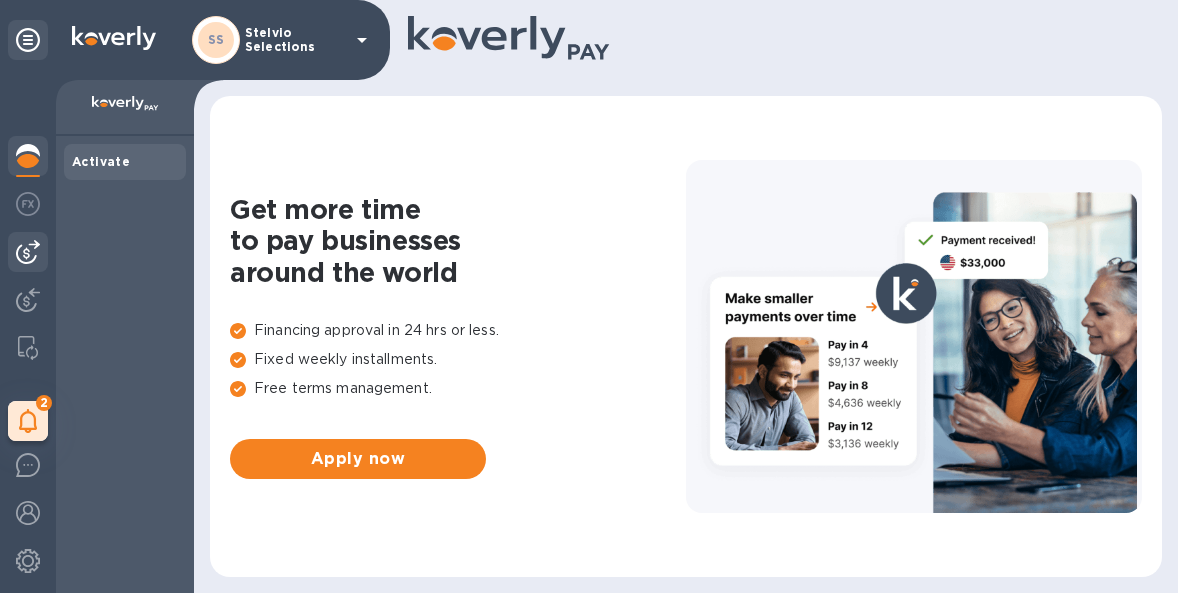 click at bounding box center (28, 252) 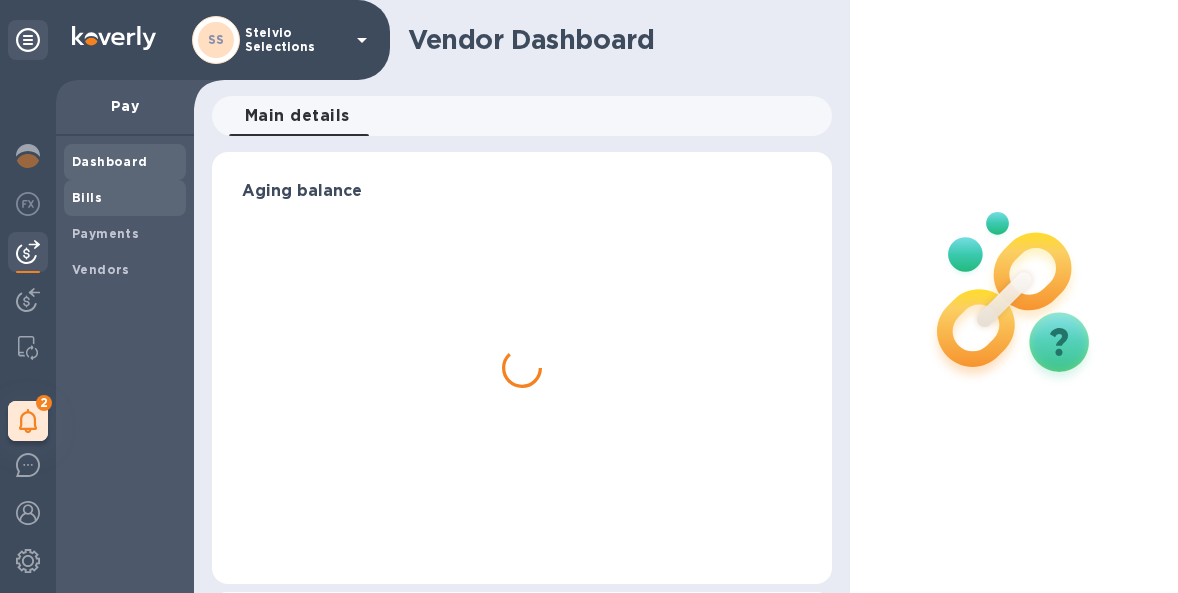 click on "Bills" at bounding box center [125, 198] 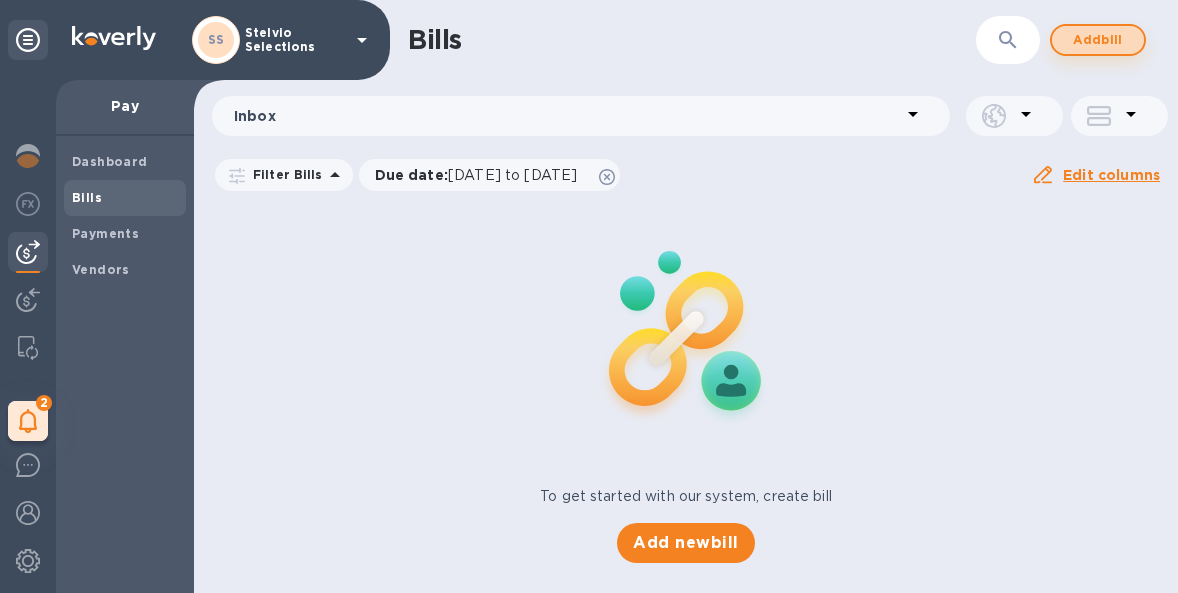 click on "Add   bill" at bounding box center [1098, 40] 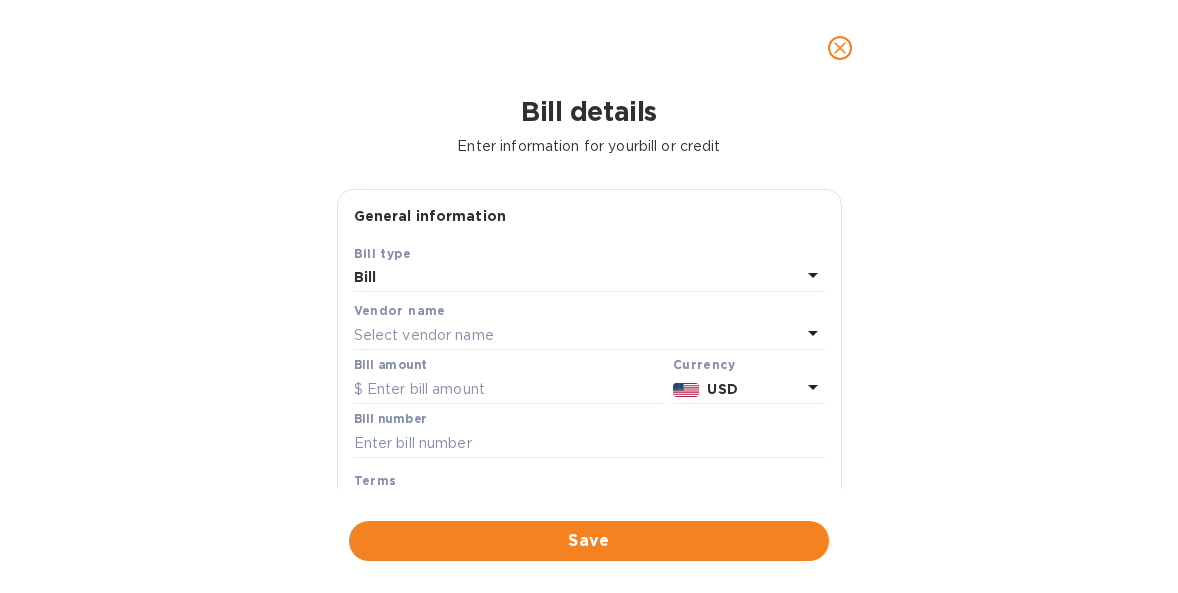 click on "Bill" at bounding box center (577, 277) 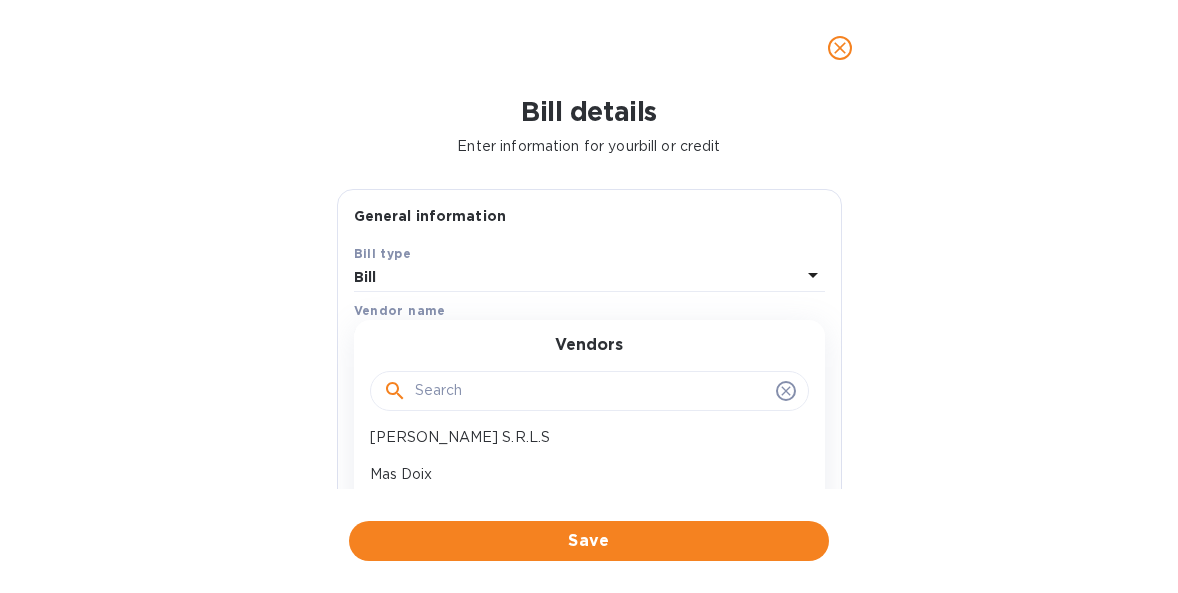 scroll, scrollTop: 438, scrollLeft: 0, axis: vertical 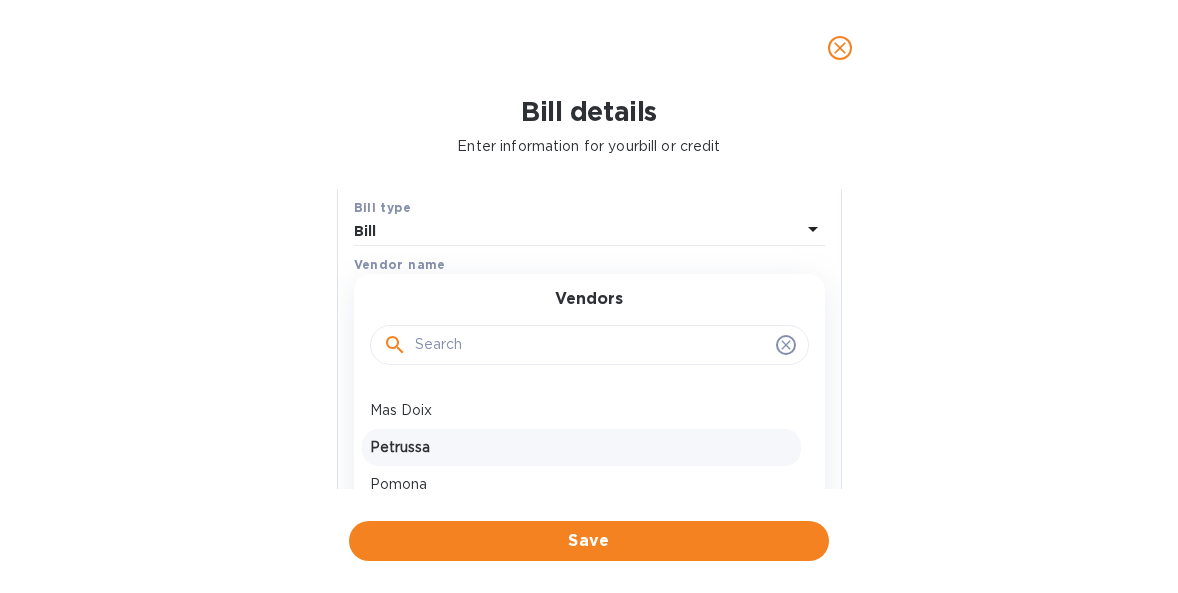 click on "Petrussa" at bounding box center (581, 447) 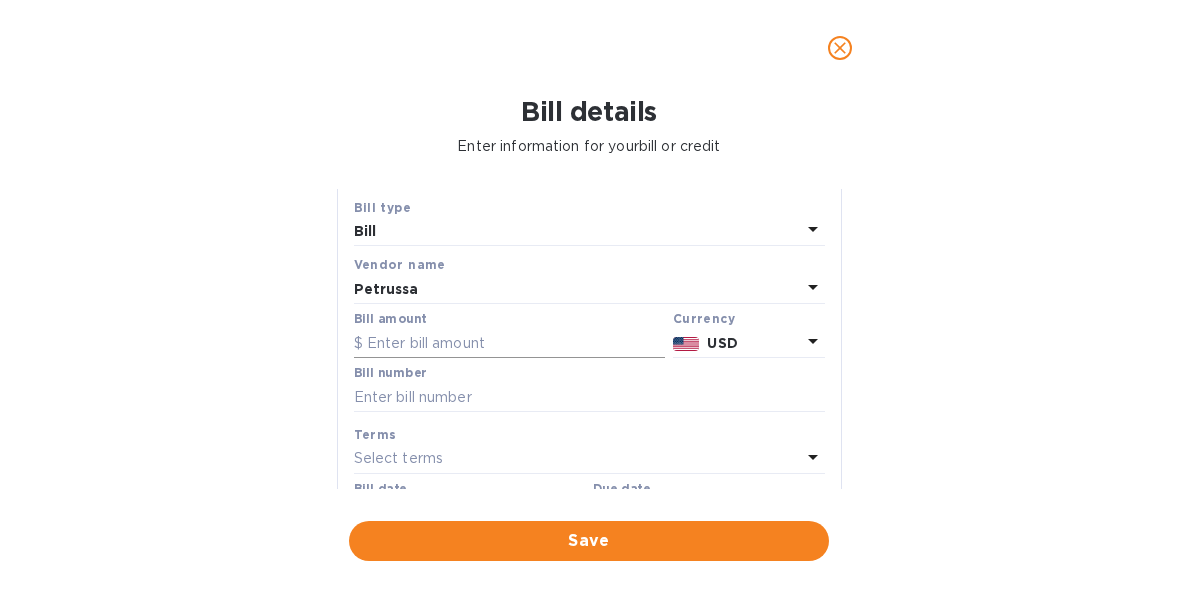 scroll, scrollTop: 0, scrollLeft: 0, axis: both 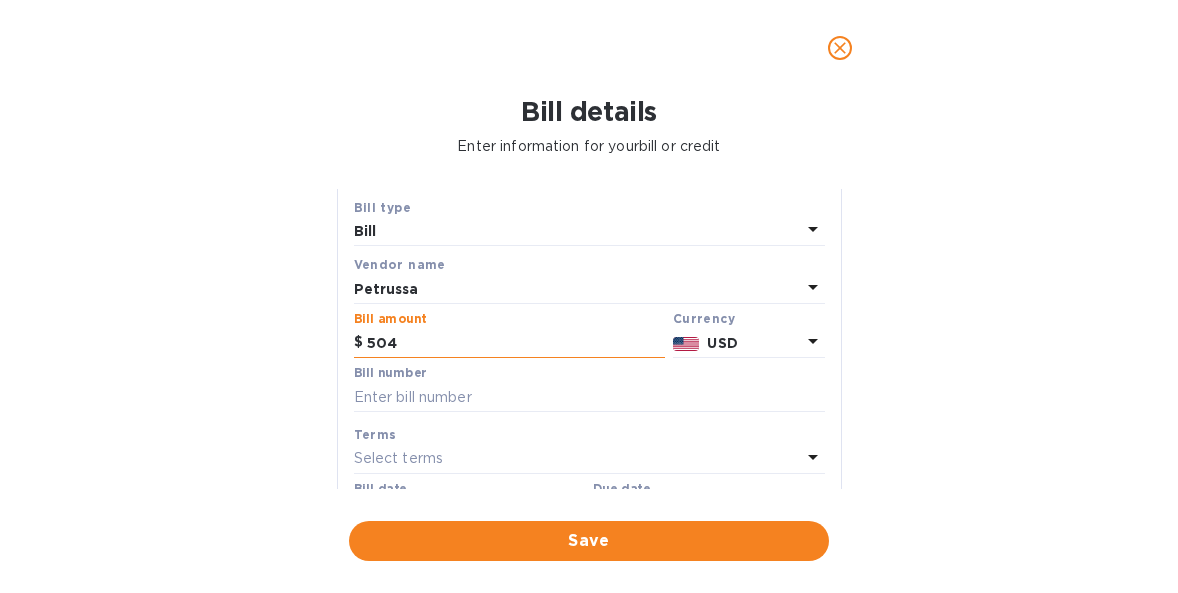 type on "5,040" 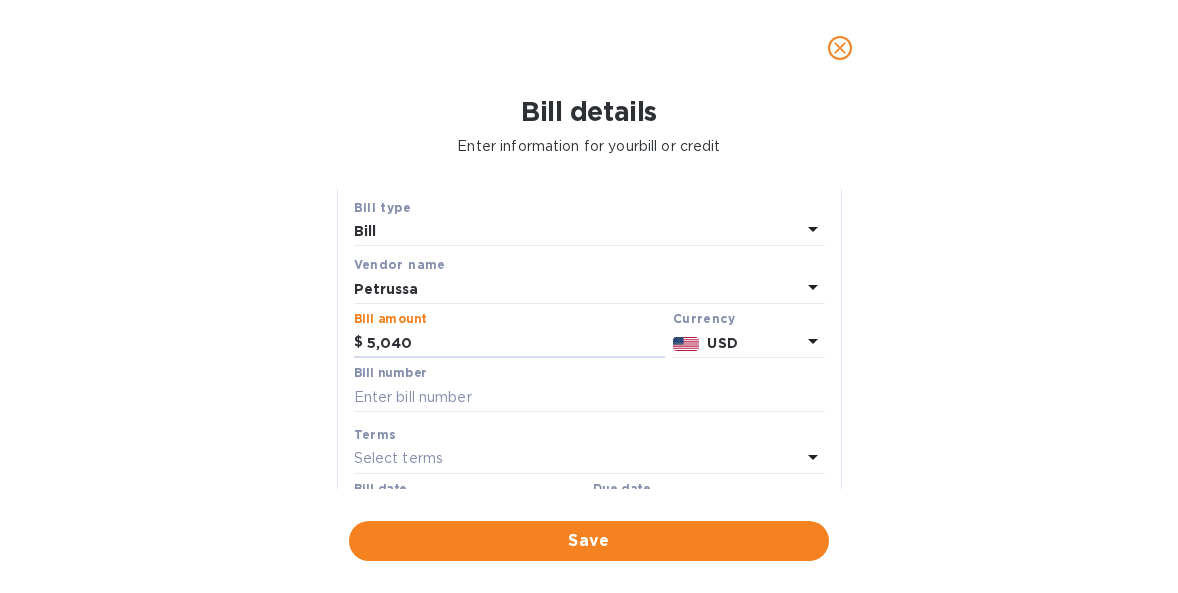 click at bounding box center [686, 343] 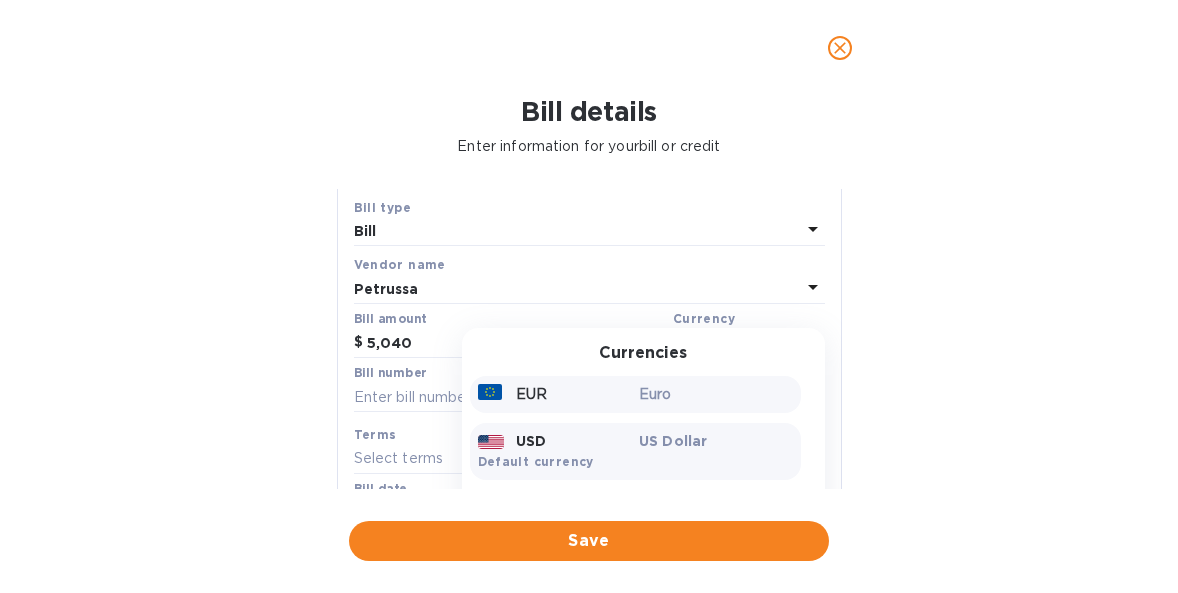 click on "Euro" at bounding box center (716, 394) 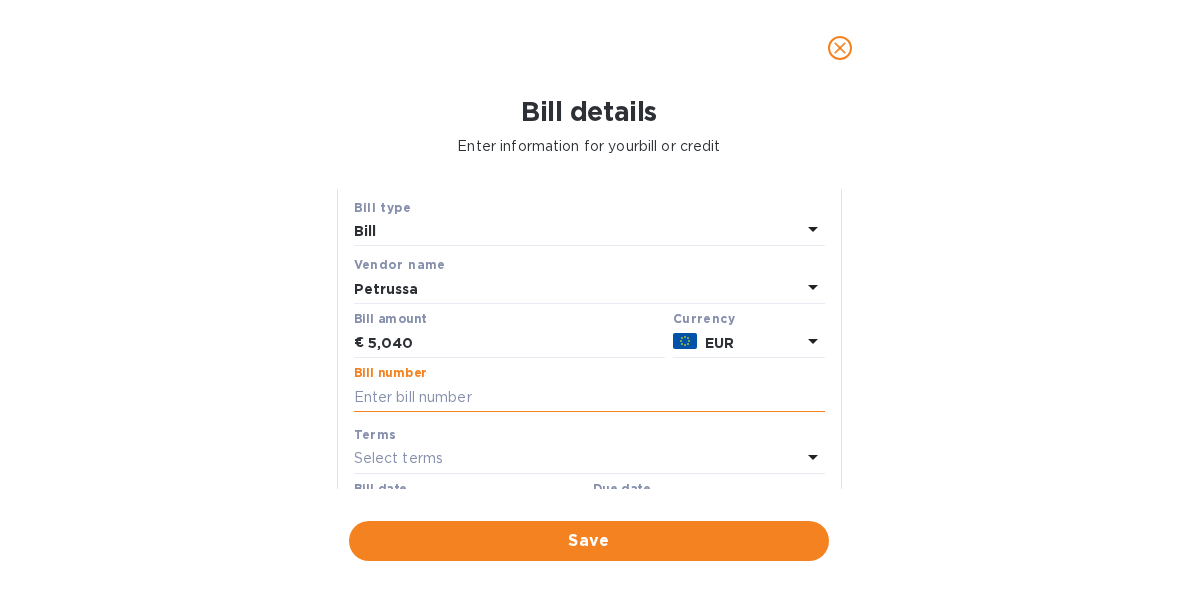 click at bounding box center (589, 397) 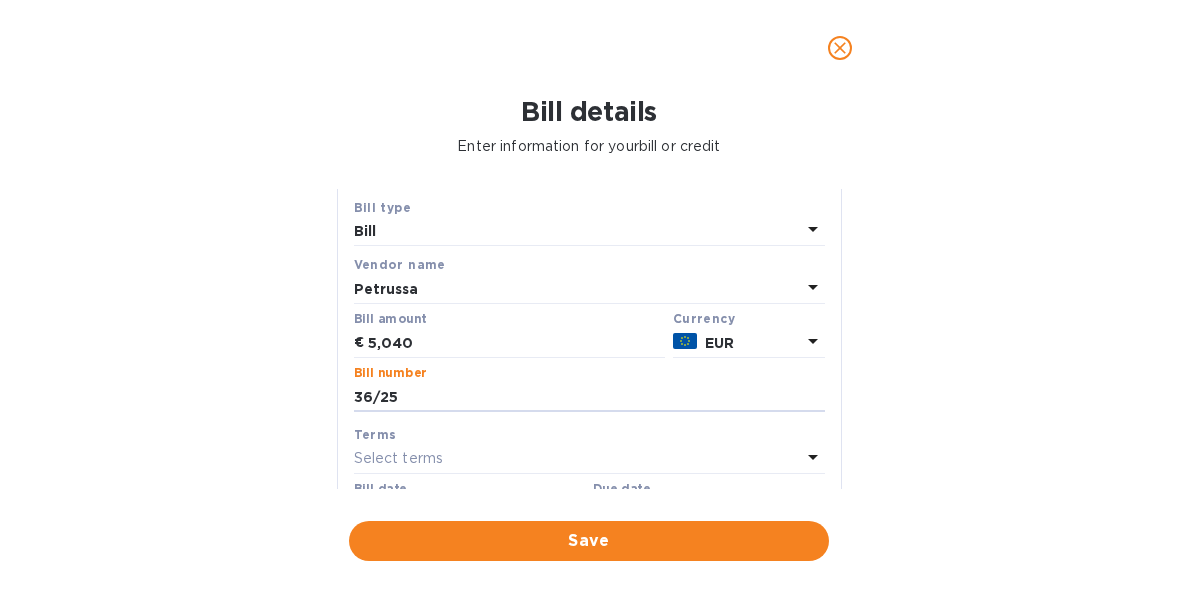 type on "36/25" 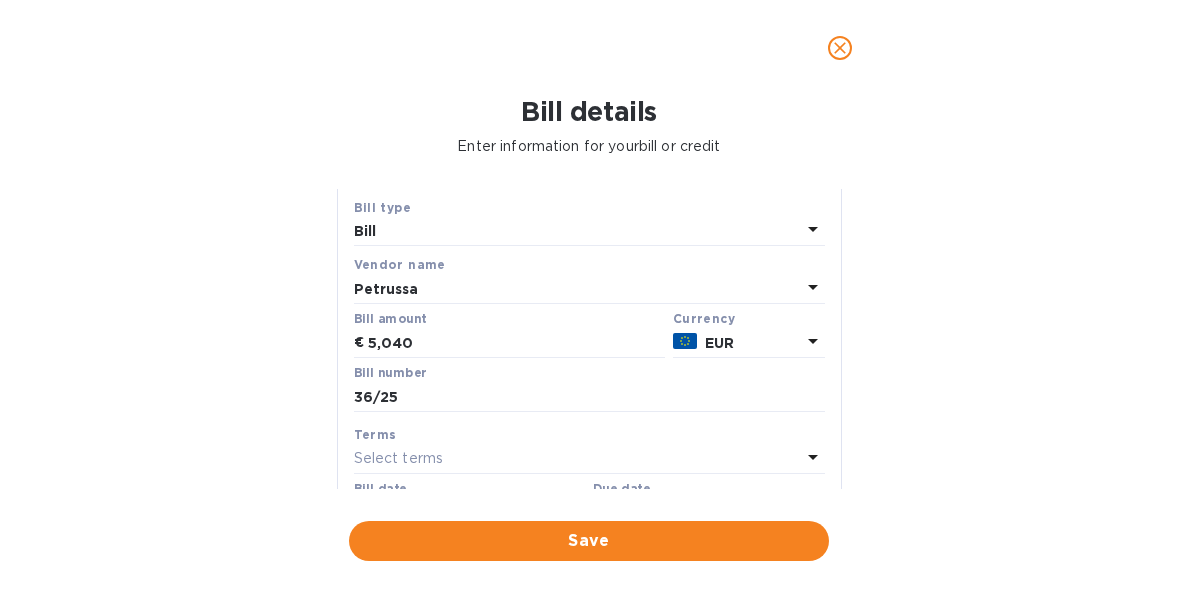 click on "Select terms" at bounding box center (399, 458) 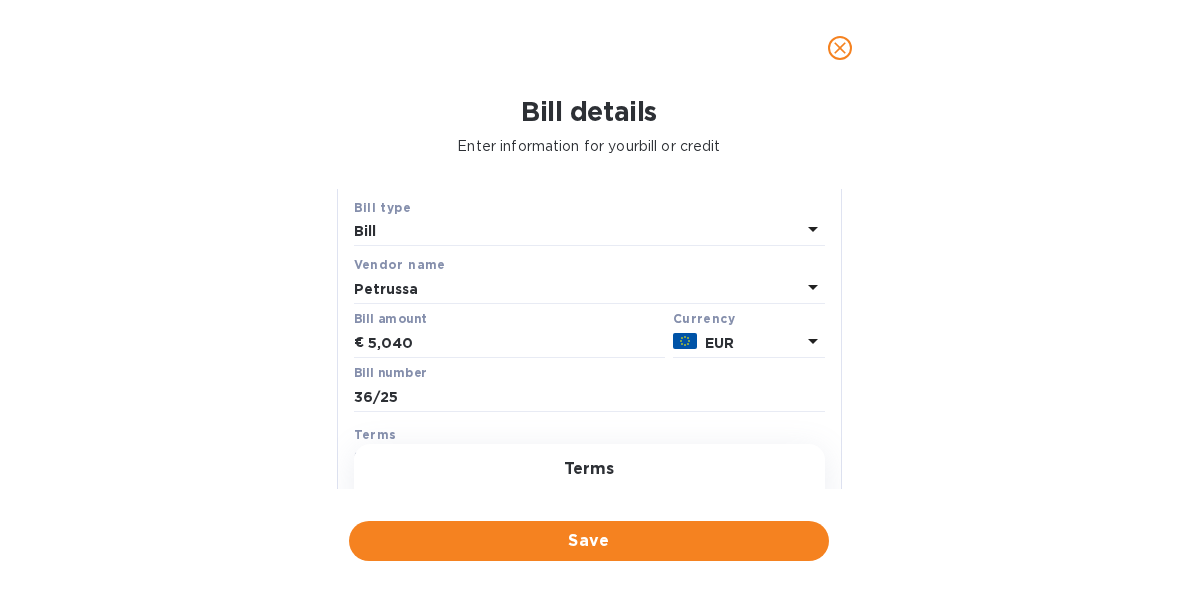 scroll, scrollTop: 0, scrollLeft: 0, axis: both 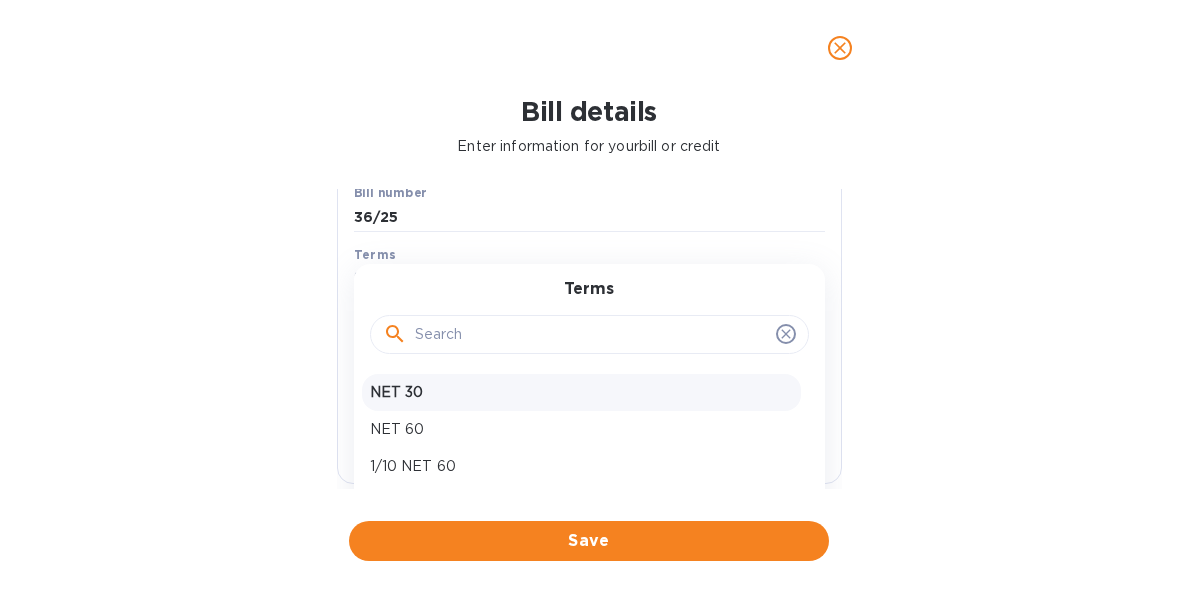 click on "NET 30" at bounding box center [581, 392] 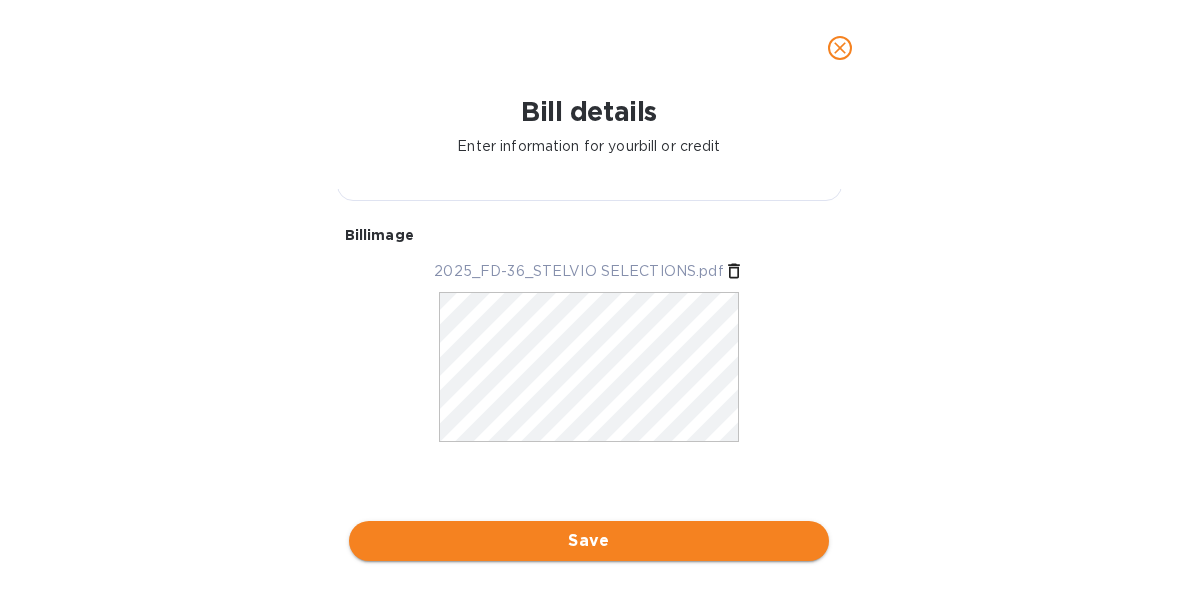 scroll, scrollTop: 522, scrollLeft: 0, axis: vertical 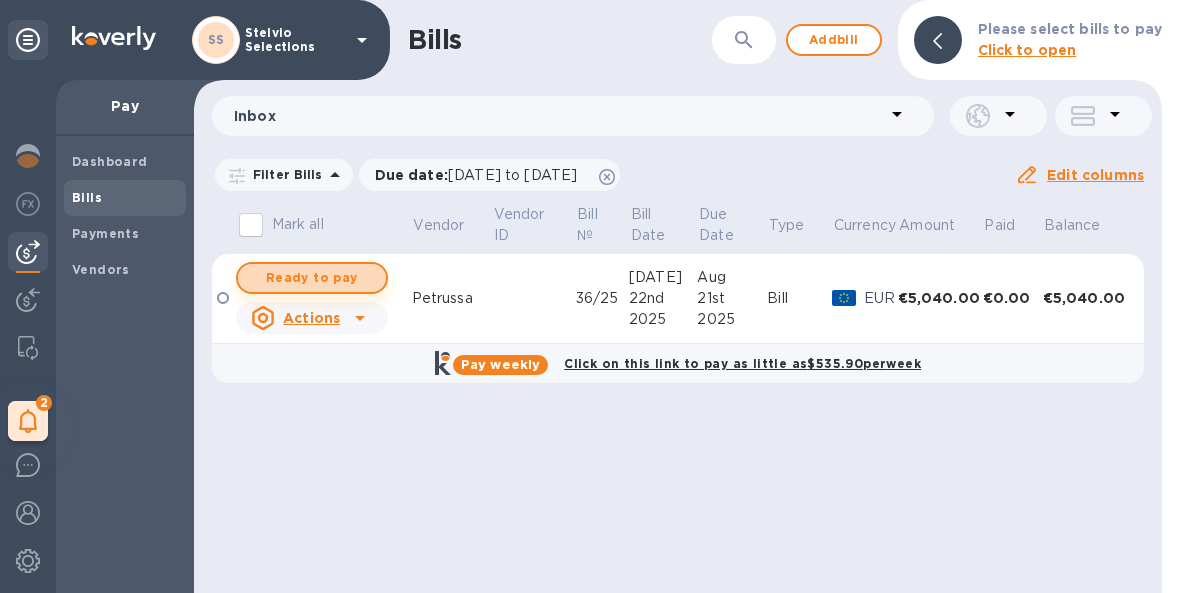click on "Ready to pay" at bounding box center (312, 278) 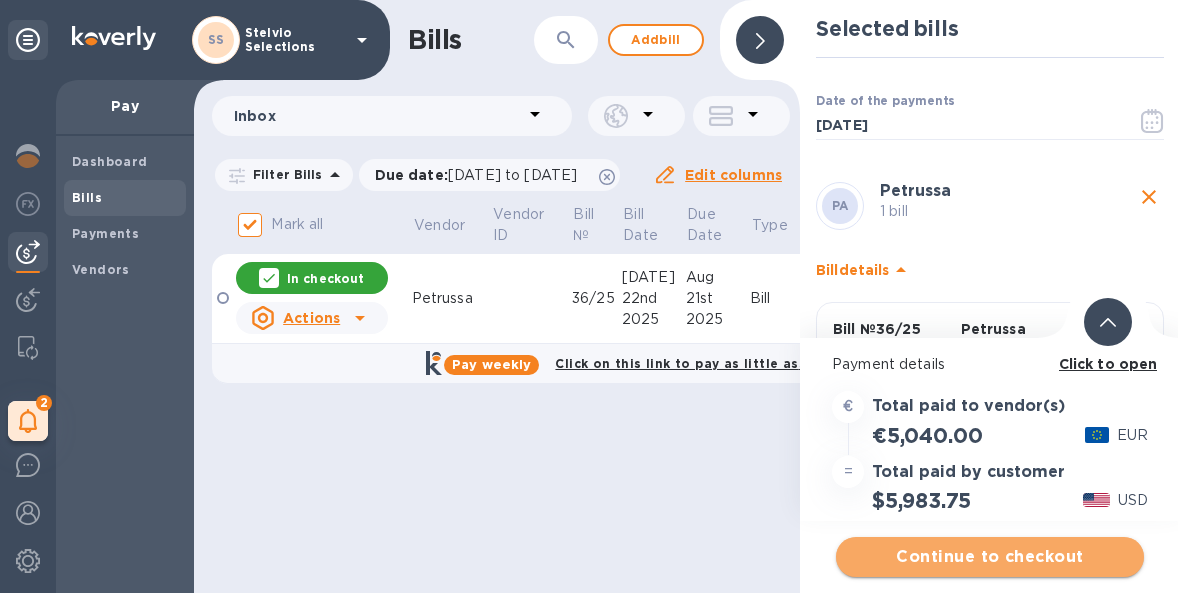 click on "Continue to checkout" at bounding box center [990, 557] 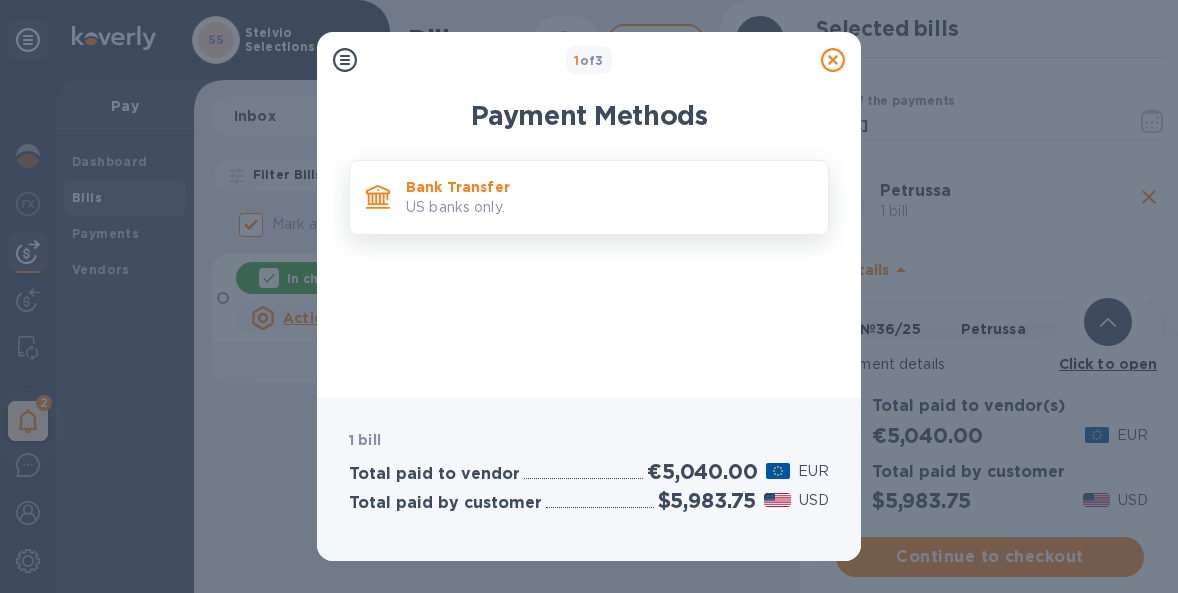 click on "US banks only." at bounding box center [609, 207] 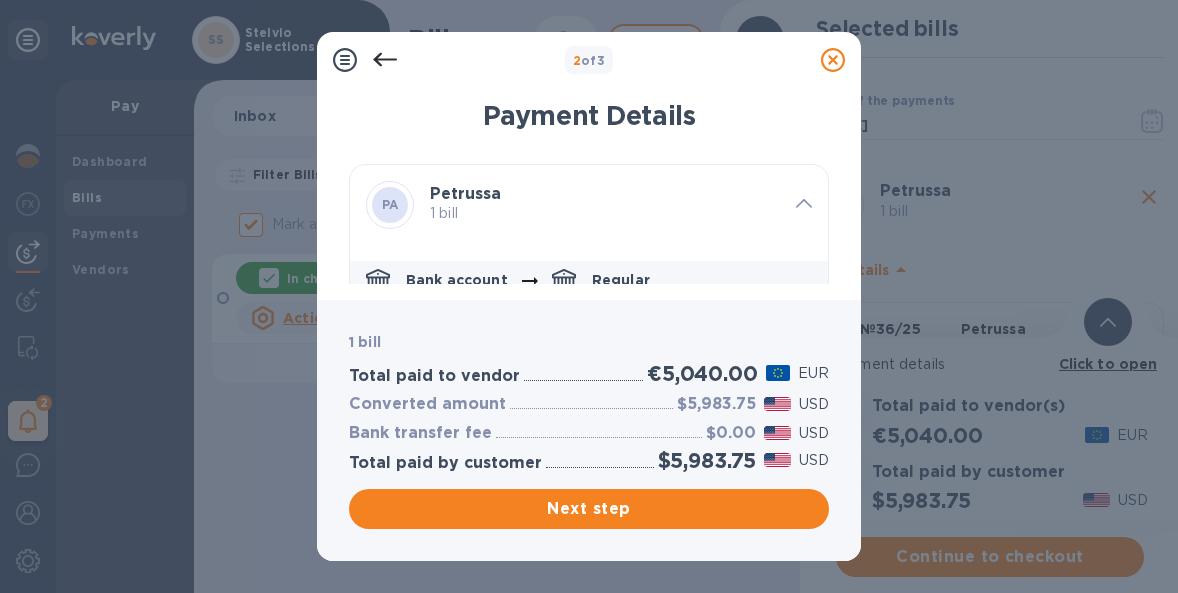 scroll, scrollTop: 31, scrollLeft: 0, axis: vertical 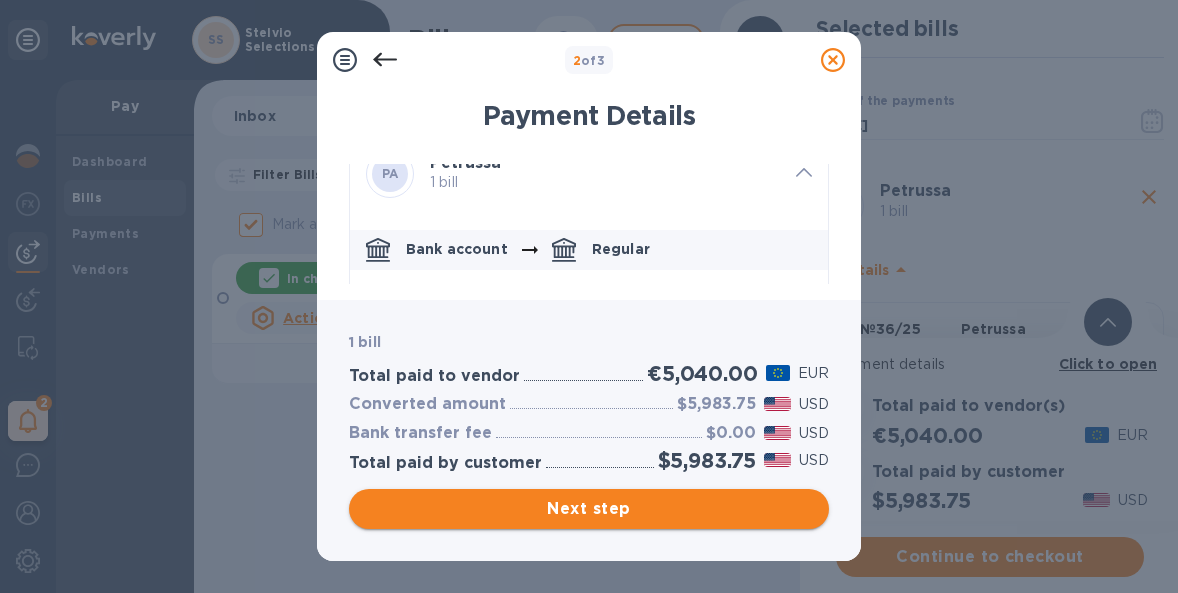 click on "Next step" at bounding box center (589, 509) 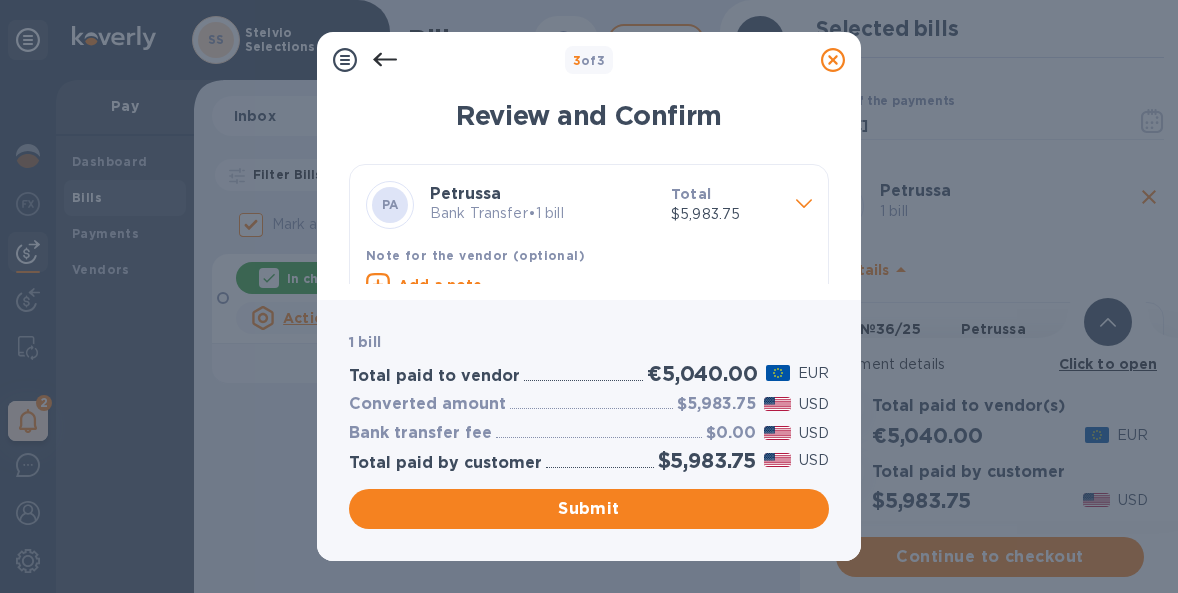 scroll, scrollTop: 0, scrollLeft: 0, axis: both 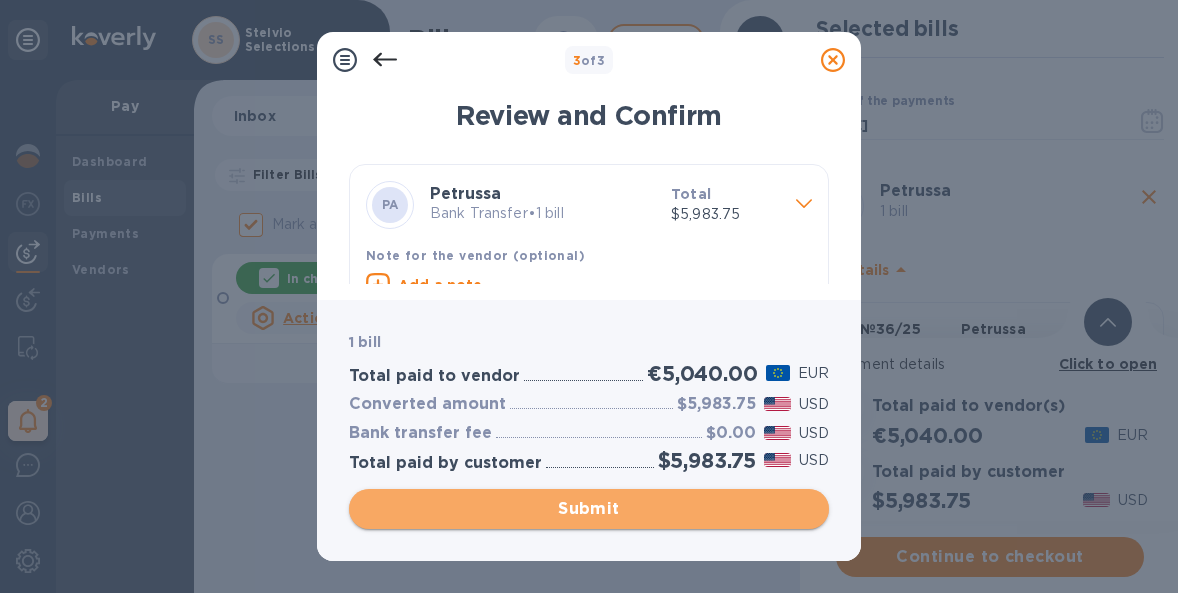 click on "Submit" at bounding box center (589, 509) 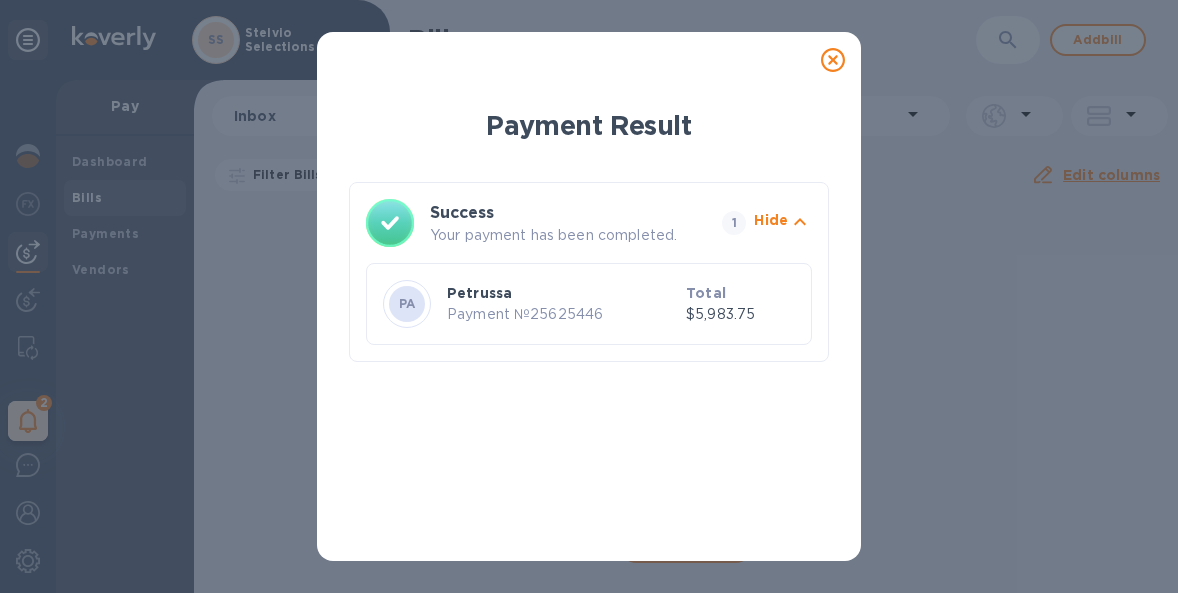 click 